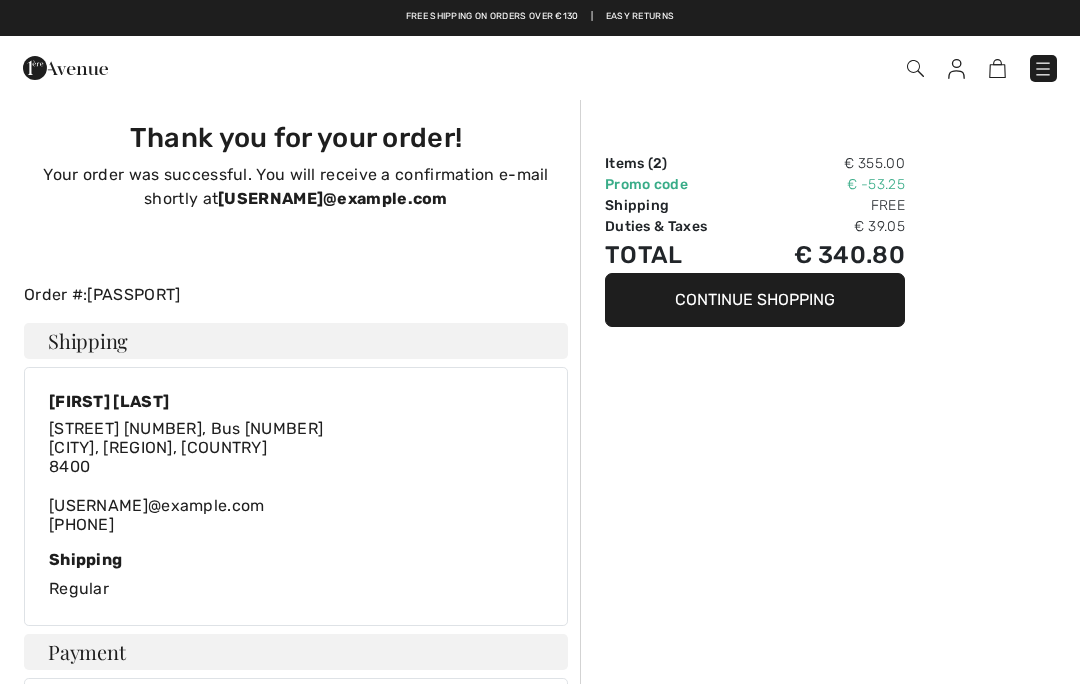 scroll, scrollTop: 0, scrollLeft: 0, axis: both 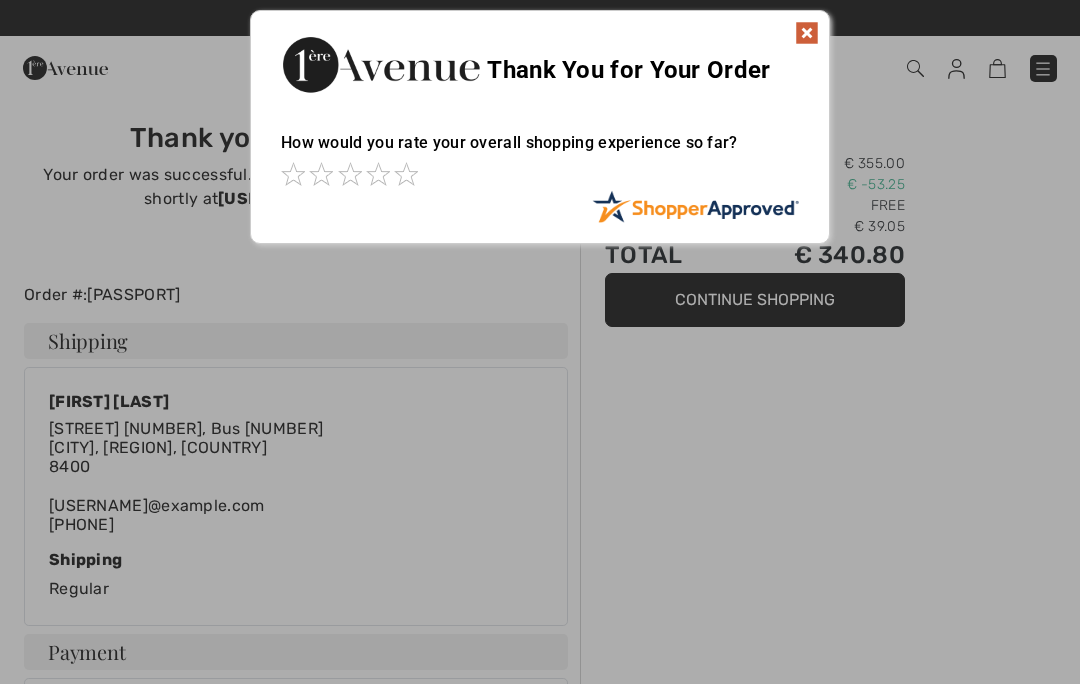 click at bounding box center (807, 33) 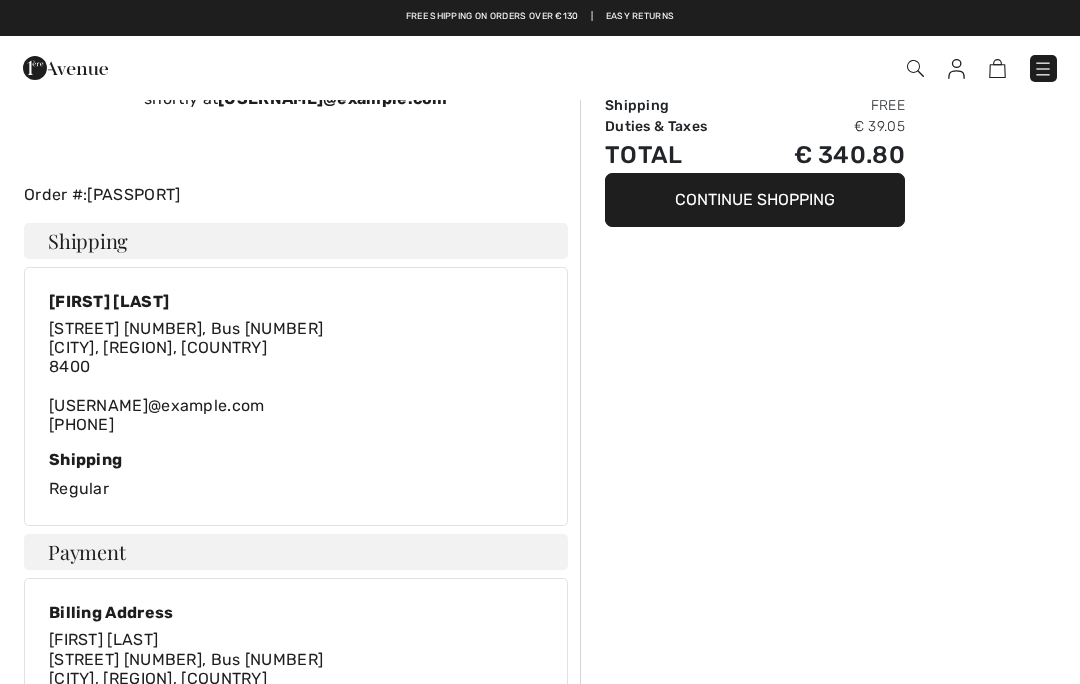 scroll, scrollTop: 0, scrollLeft: 0, axis: both 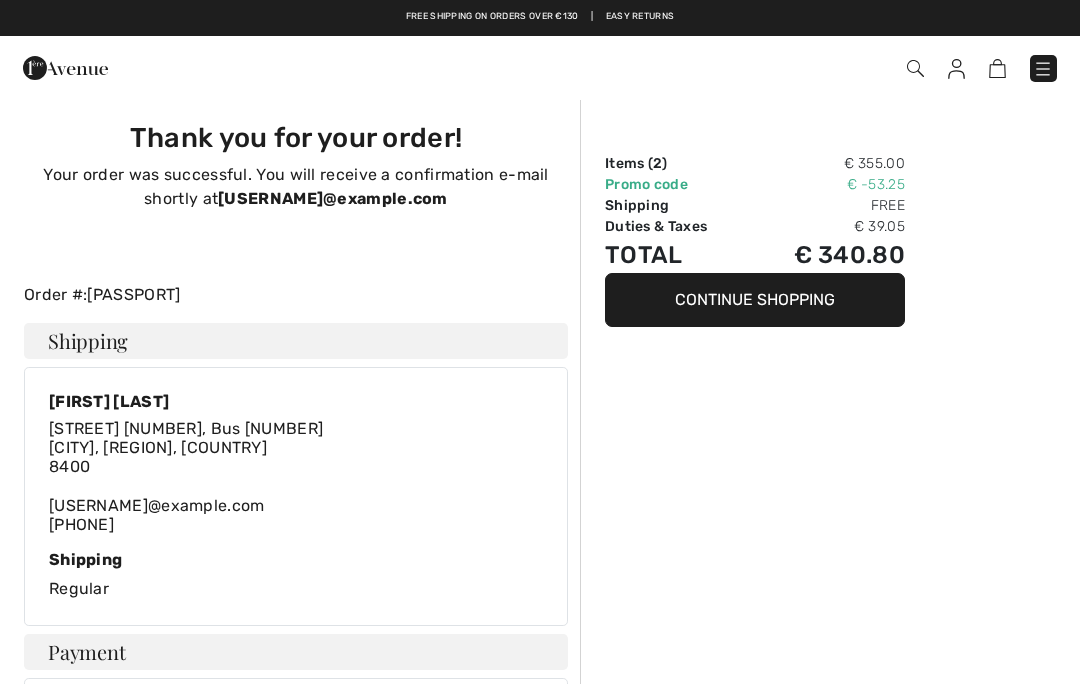 click at bounding box center [1043, 69] 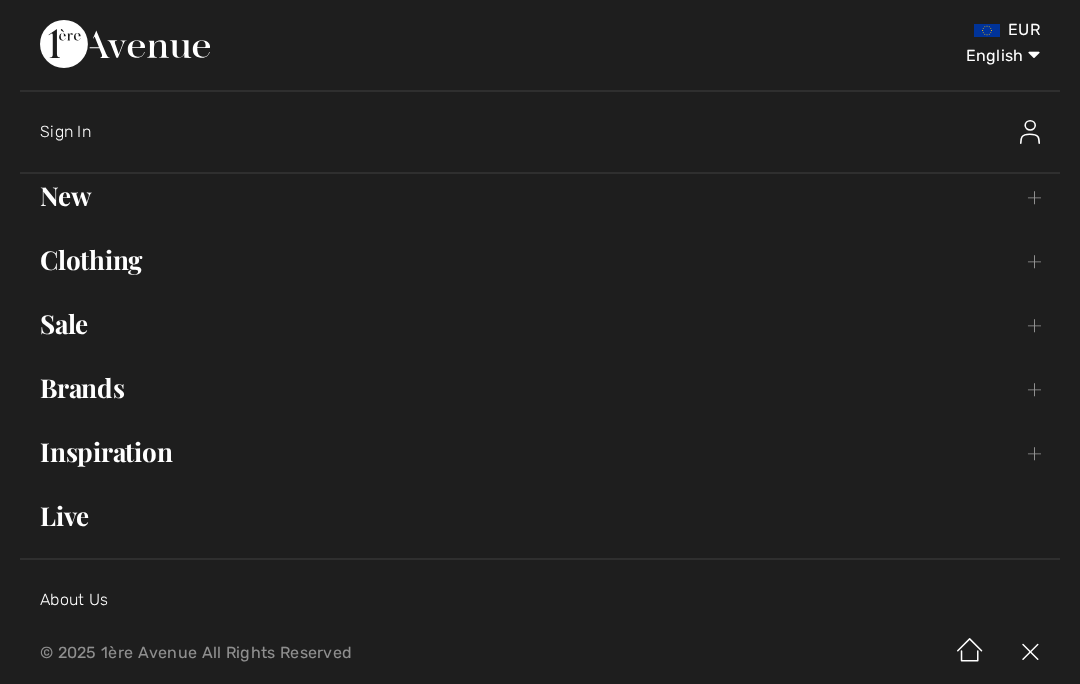click on "New Toggle submenu" at bounding box center (540, 196) 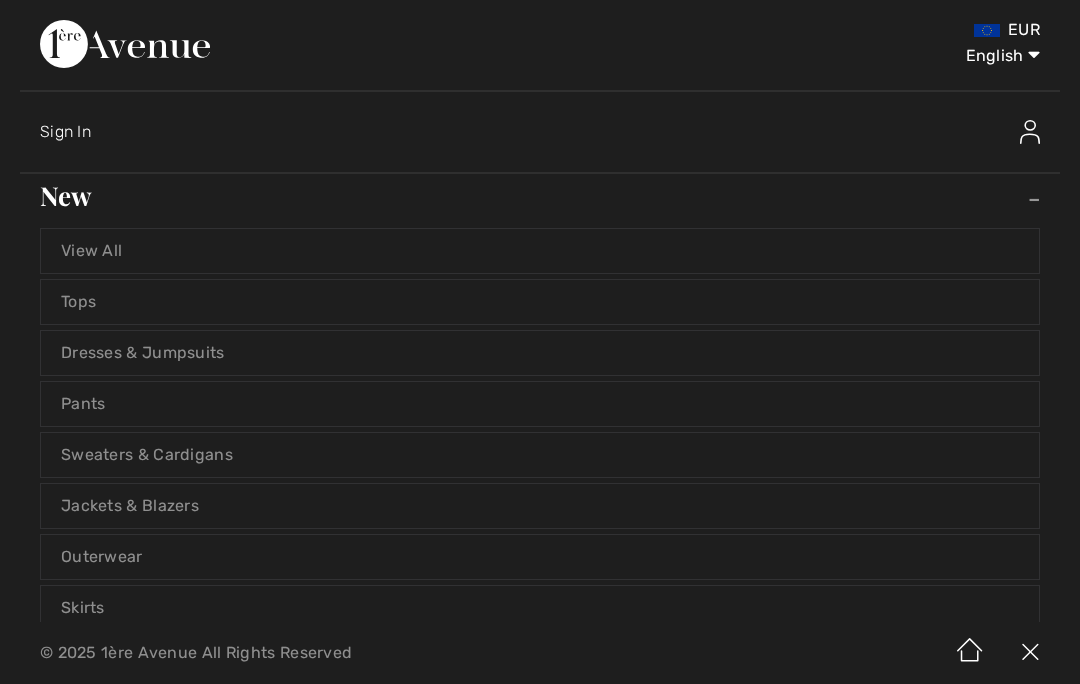 click on "View All" at bounding box center (540, 251) 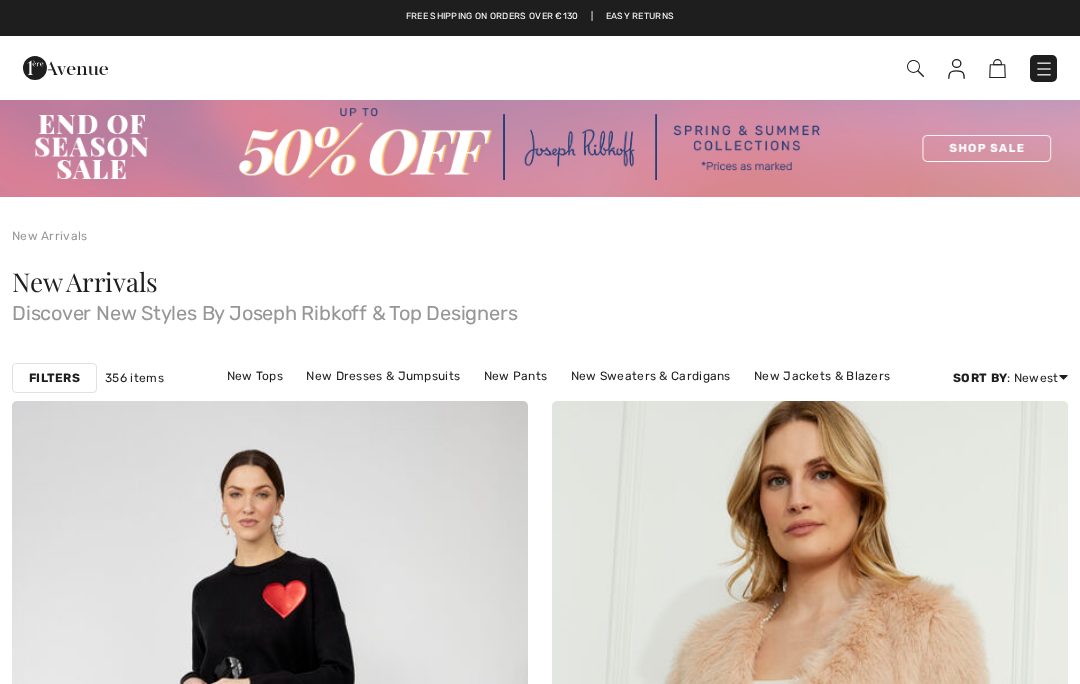 scroll, scrollTop: 0, scrollLeft: 0, axis: both 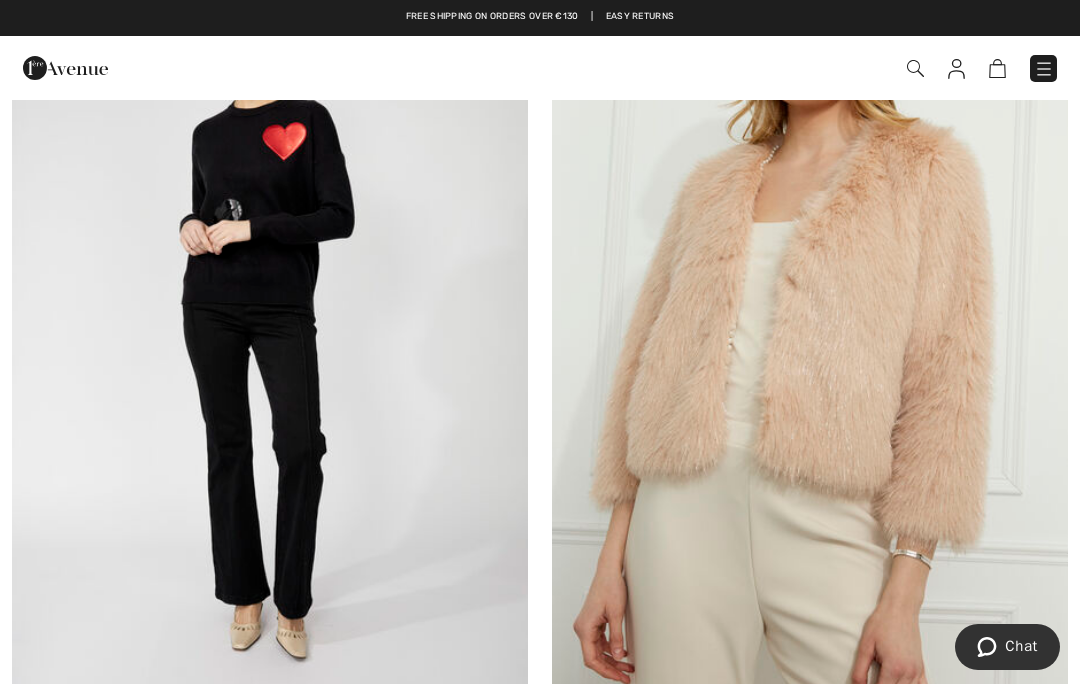click at bounding box center [1044, 69] 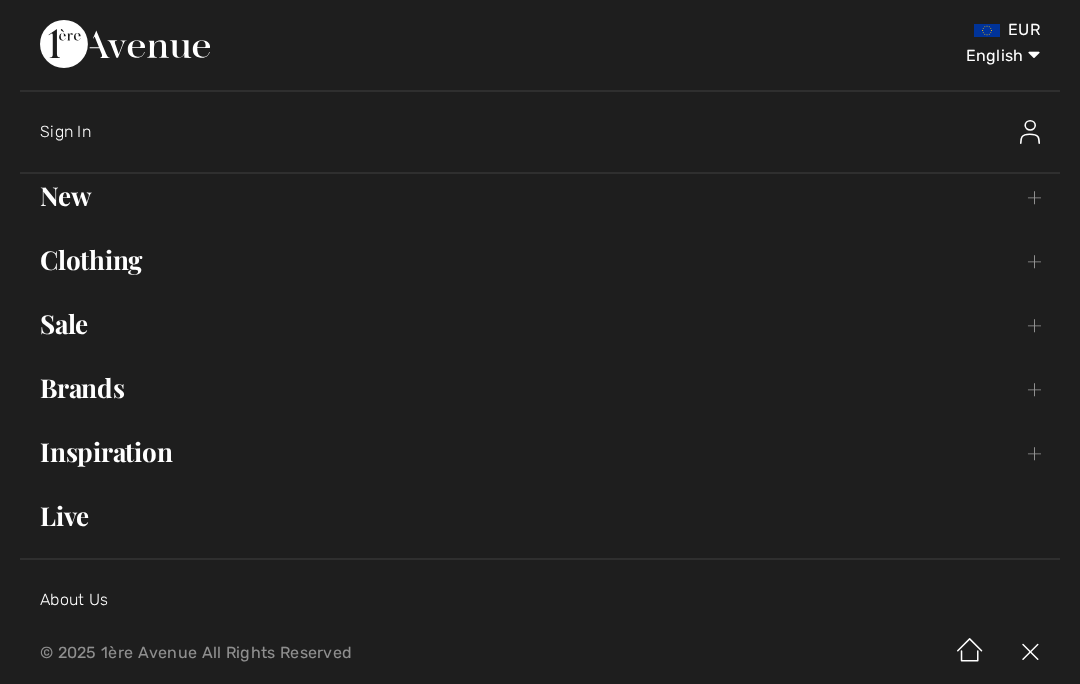 click on "New Toggle submenu" at bounding box center [540, 196] 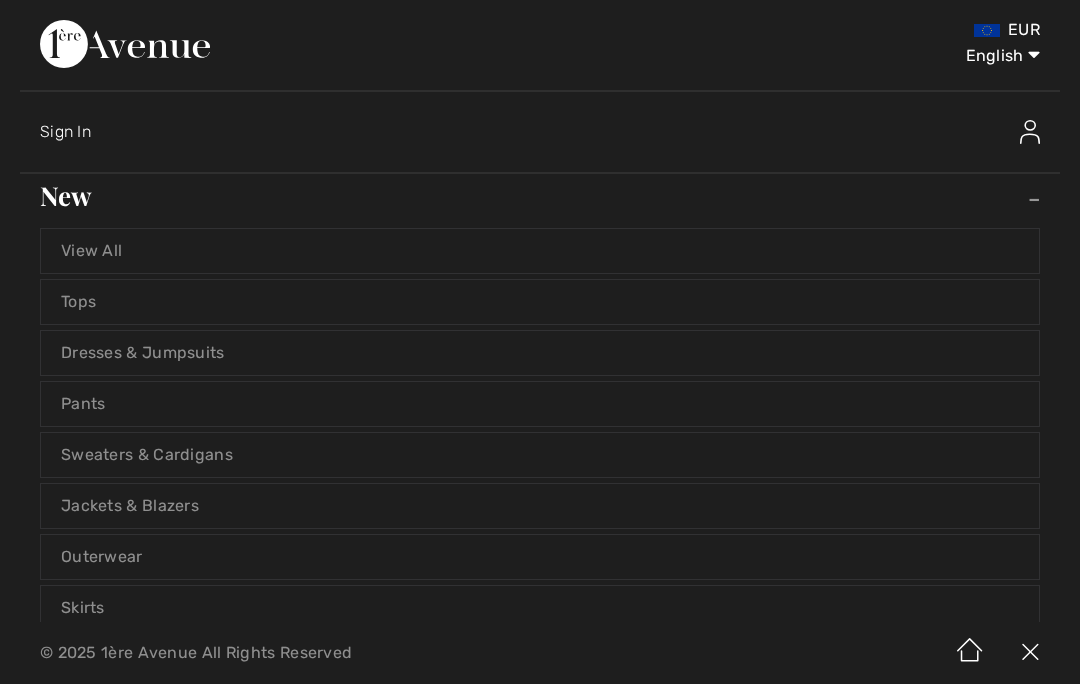 click on "Dresses & Jumpsuits" at bounding box center [540, 353] 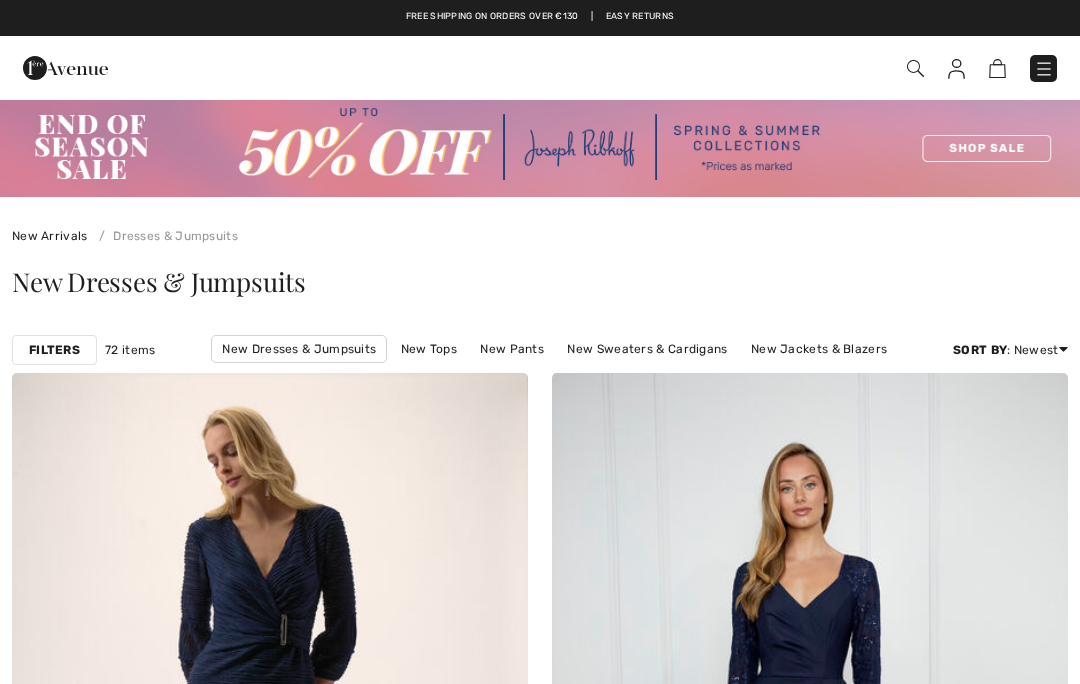 scroll, scrollTop: 0, scrollLeft: 0, axis: both 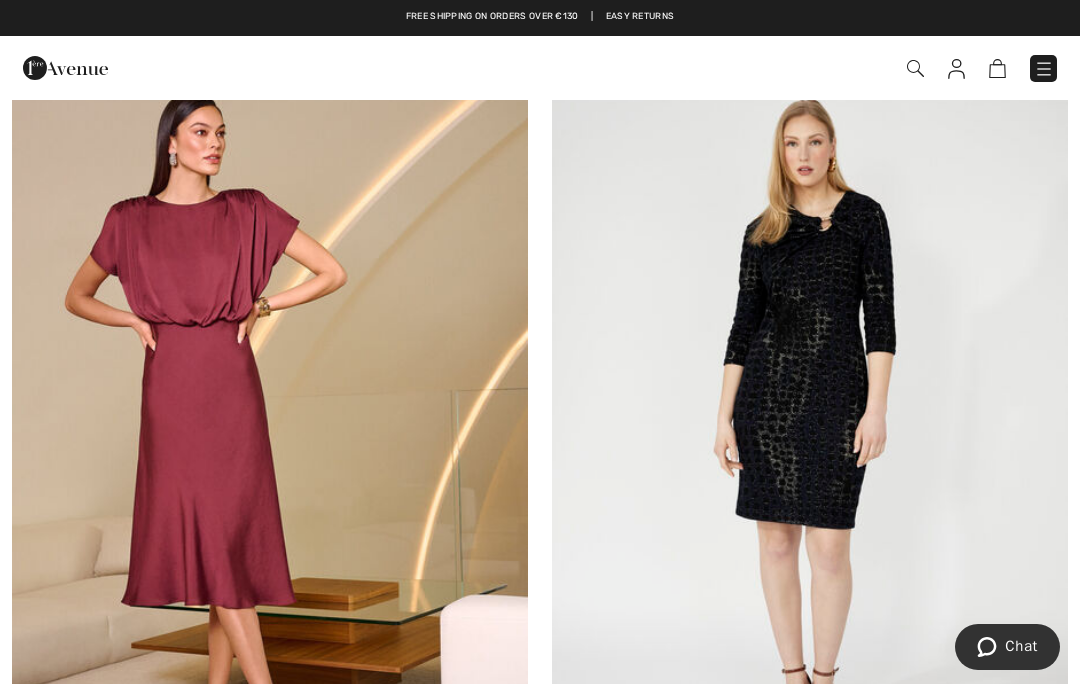 click at bounding box center [1044, 69] 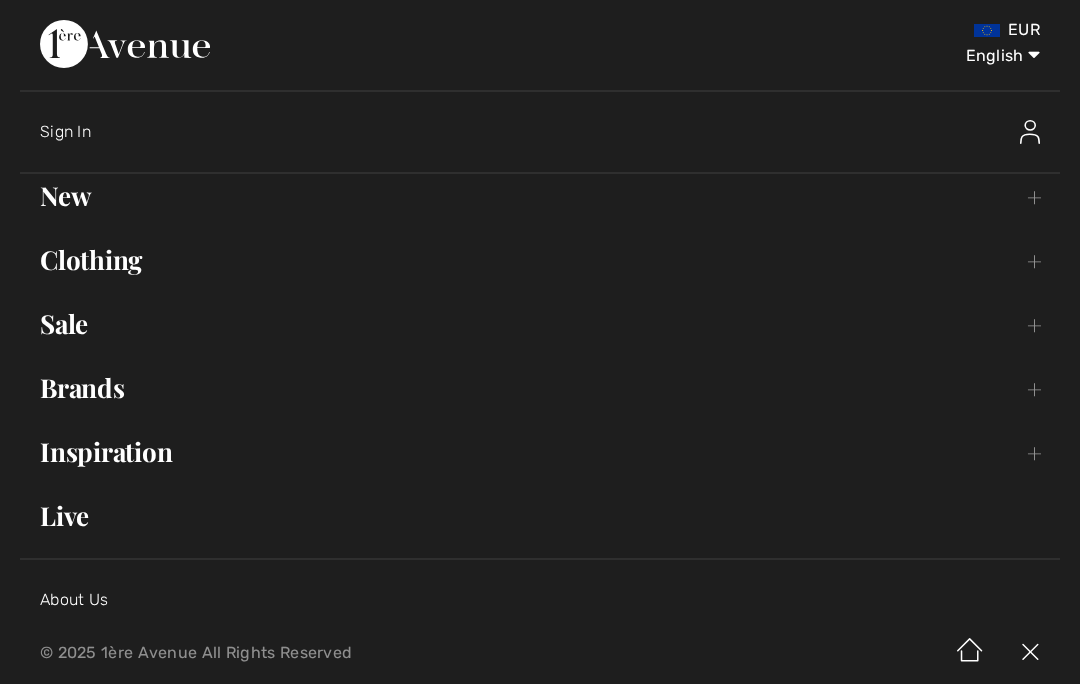 click on "Brands Open submenu" at bounding box center (540, 388) 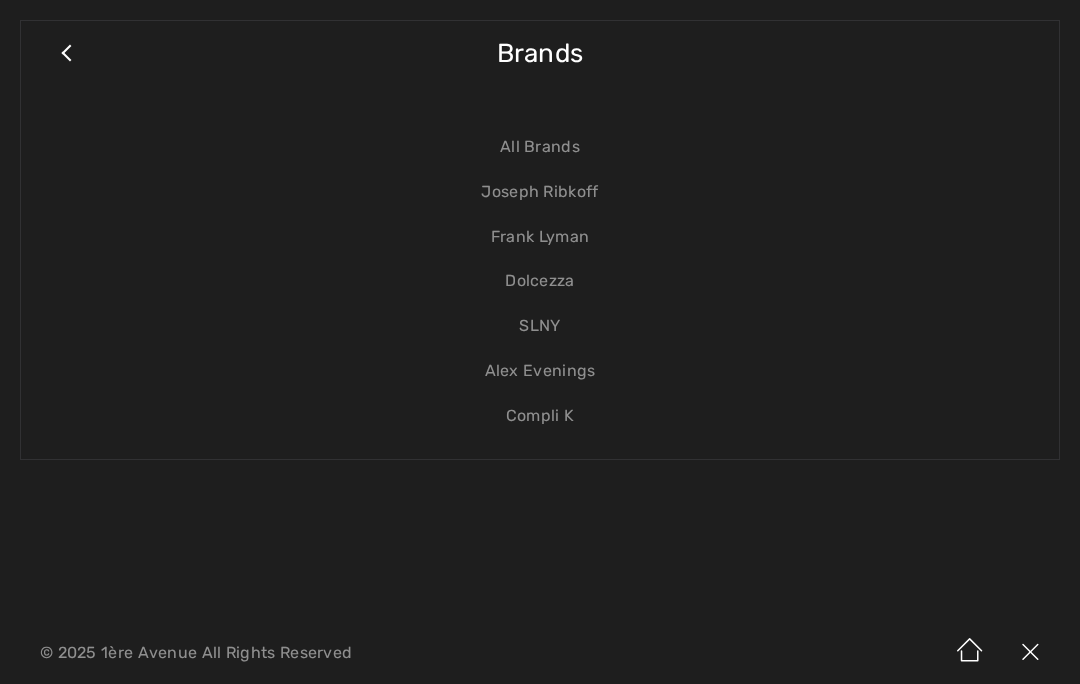 click on "Dolcezza" at bounding box center (540, 281) 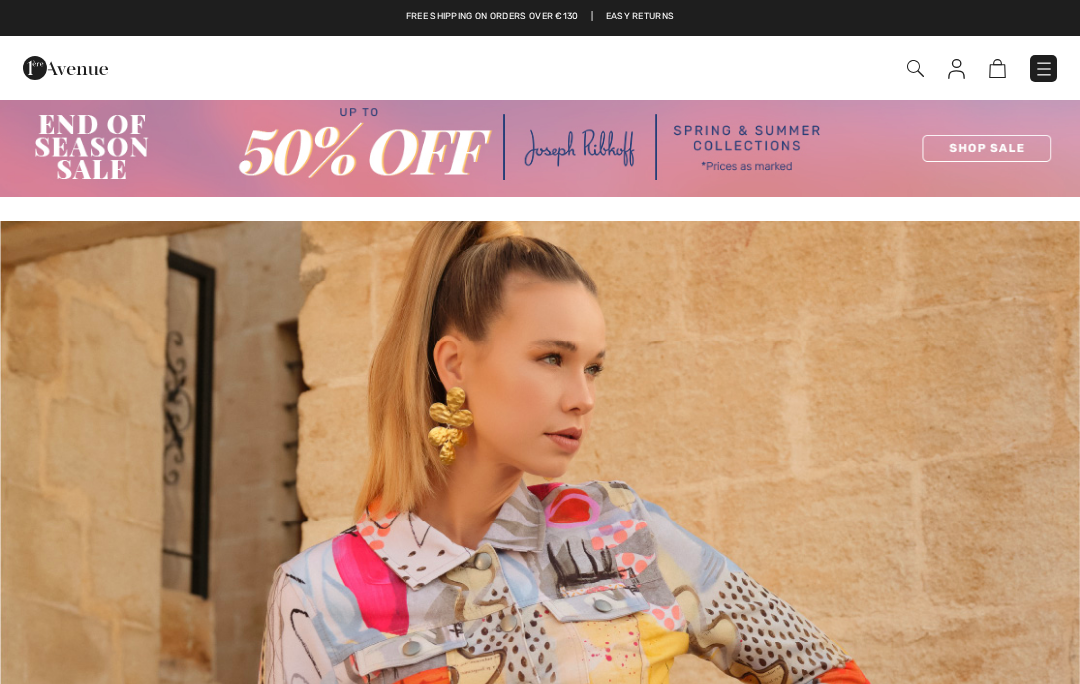 scroll, scrollTop: 0, scrollLeft: 0, axis: both 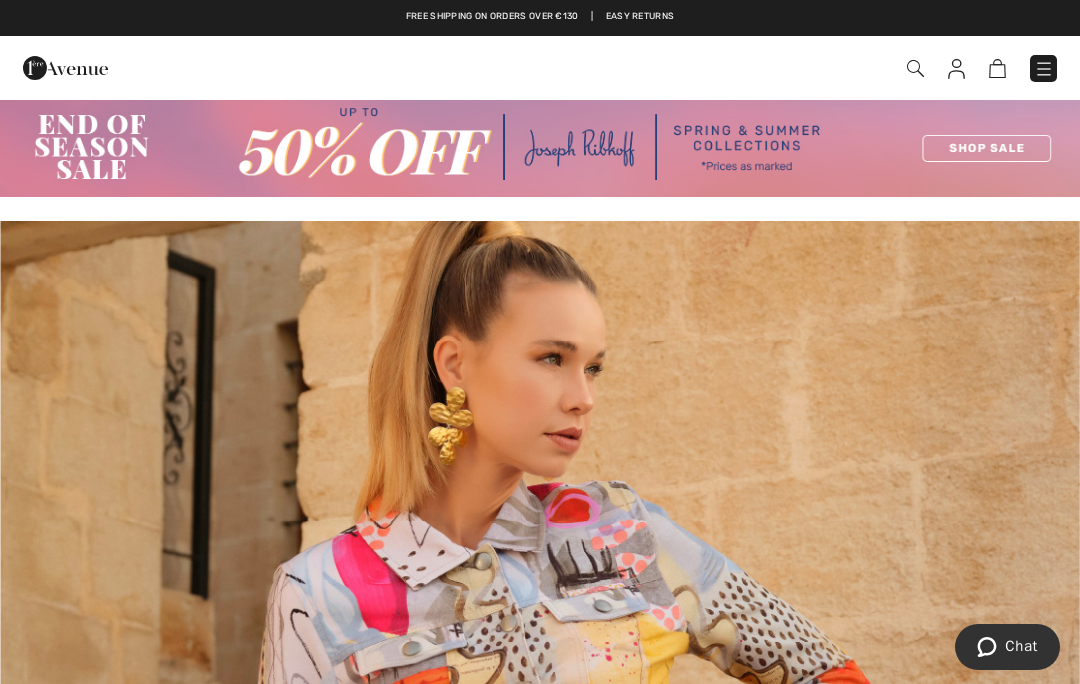 click at bounding box center (1044, 69) 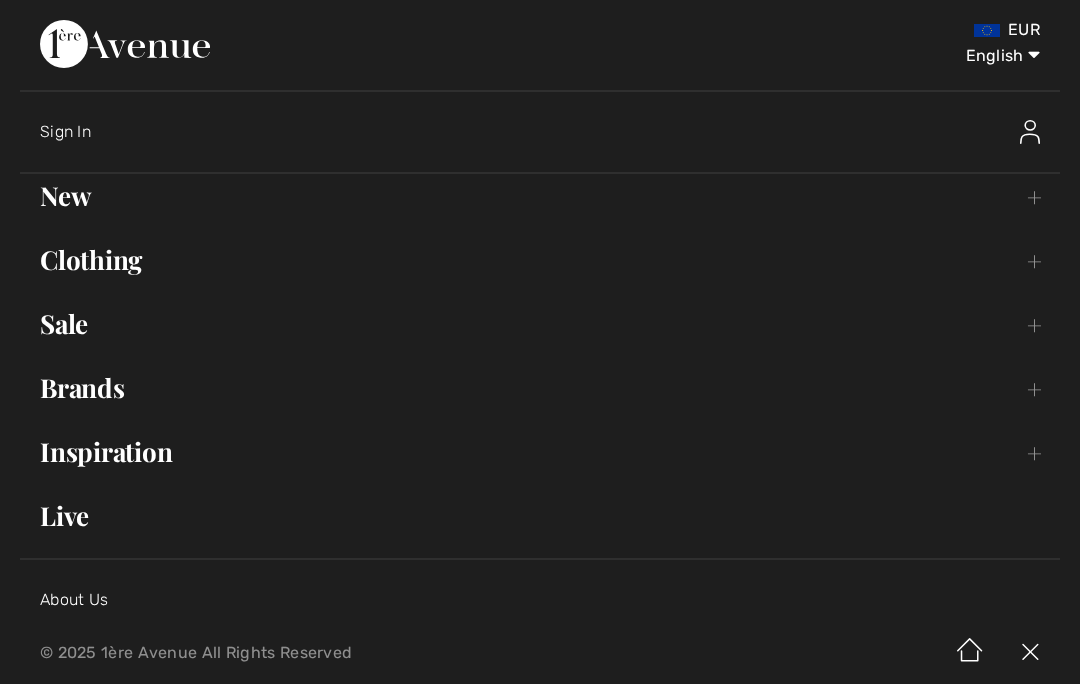 click on "Brands Open submenu" at bounding box center (540, 388) 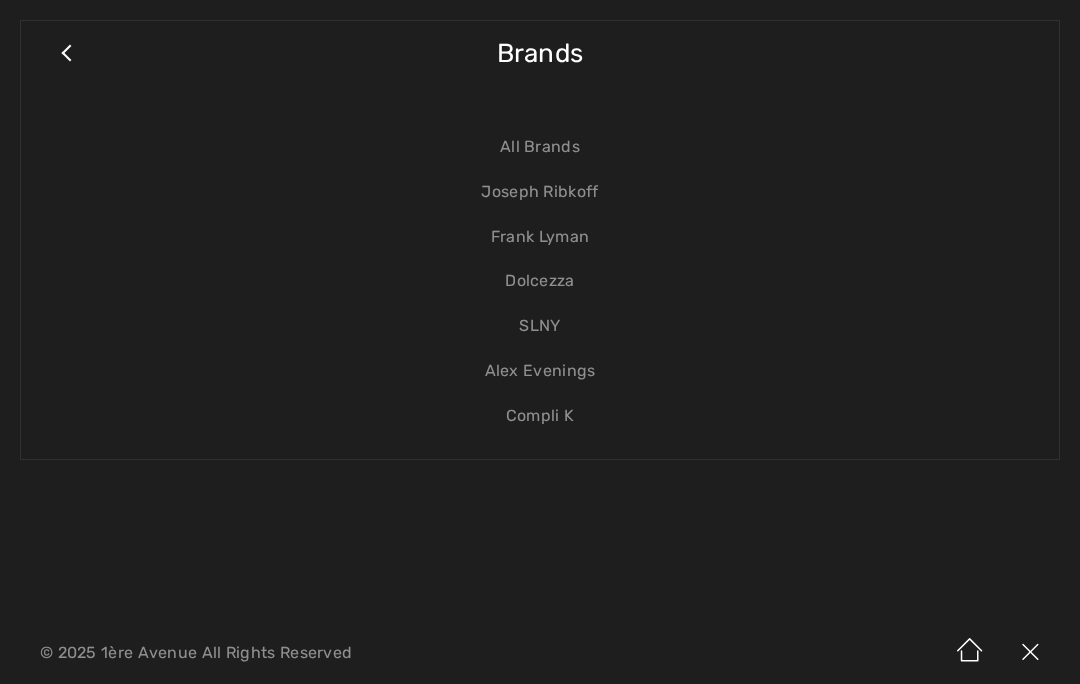 click on "Alex Evenings" at bounding box center [540, 371] 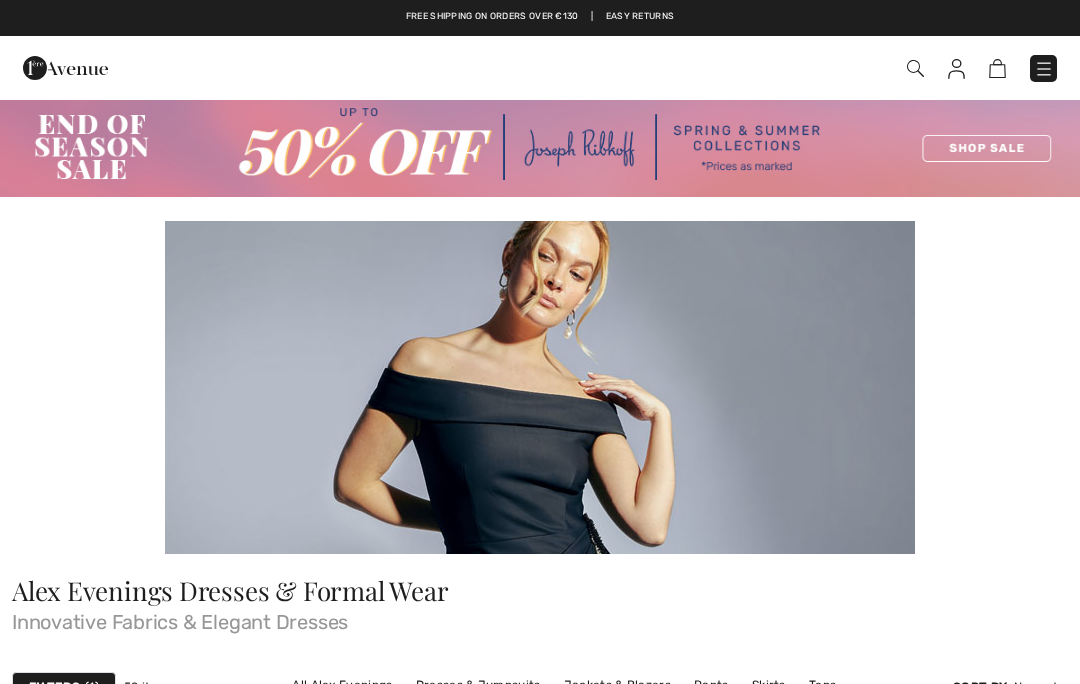 scroll, scrollTop: 0, scrollLeft: 0, axis: both 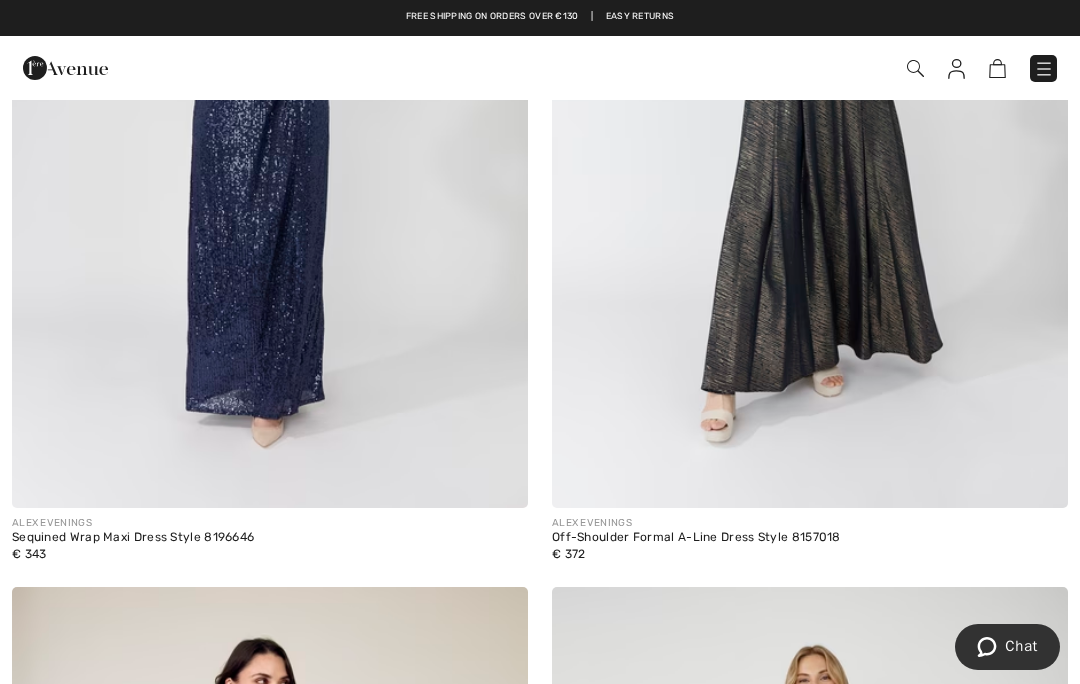 click at bounding box center (1044, 69) 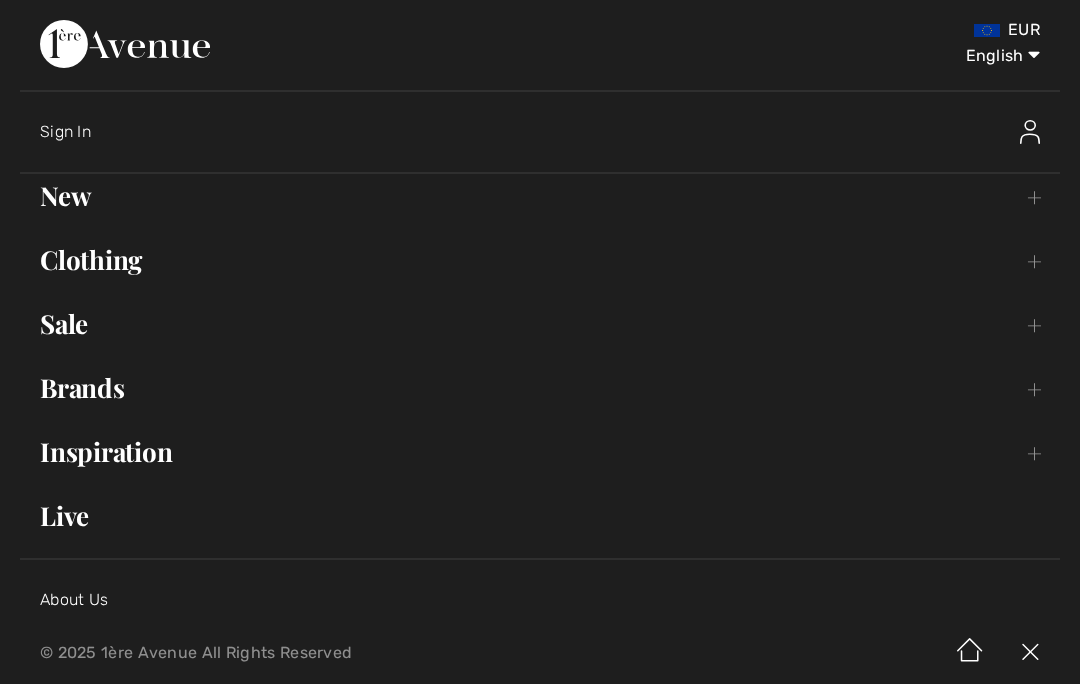 click on "Brands Open submenu" at bounding box center (540, 388) 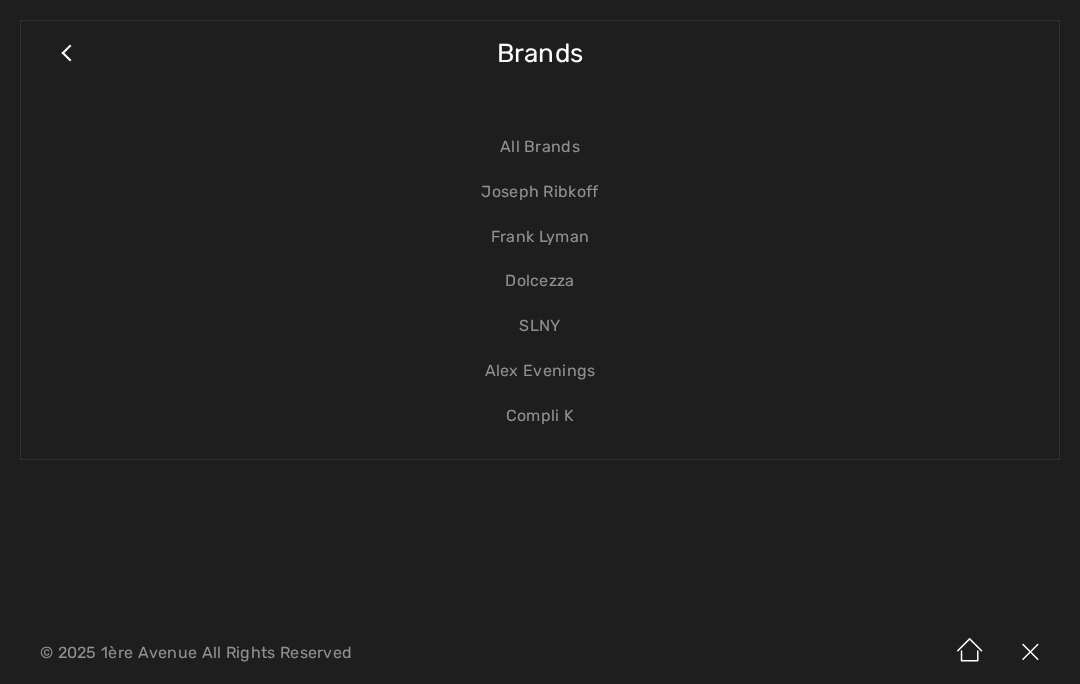 click on "SLNY" at bounding box center [540, 326] 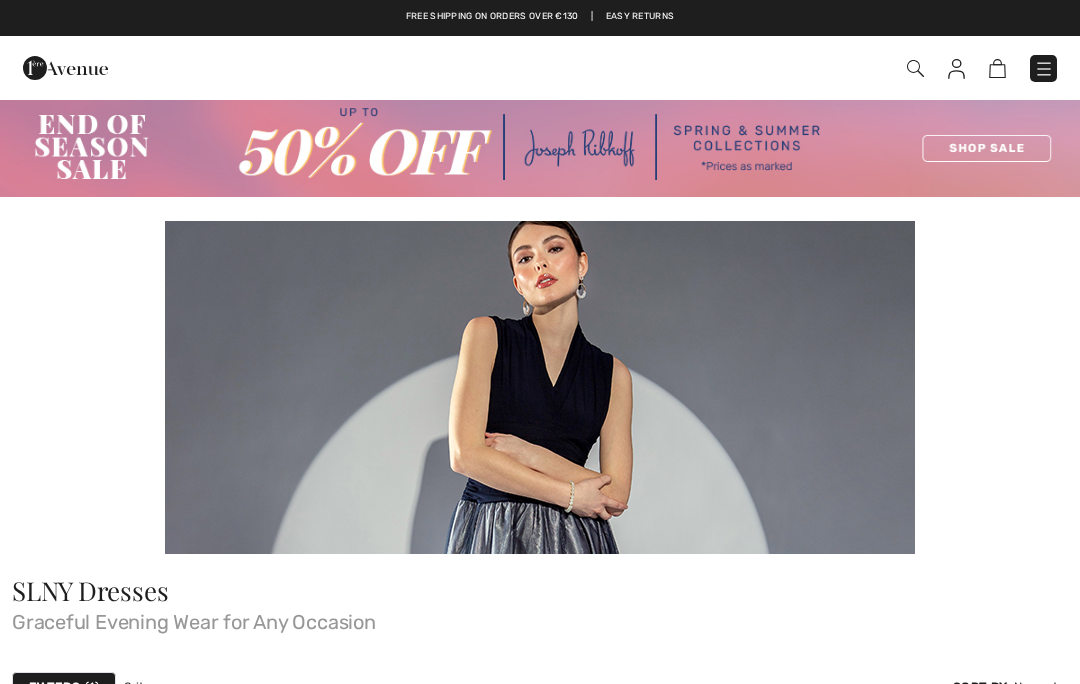scroll, scrollTop: 0, scrollLeft: 0, axis: both 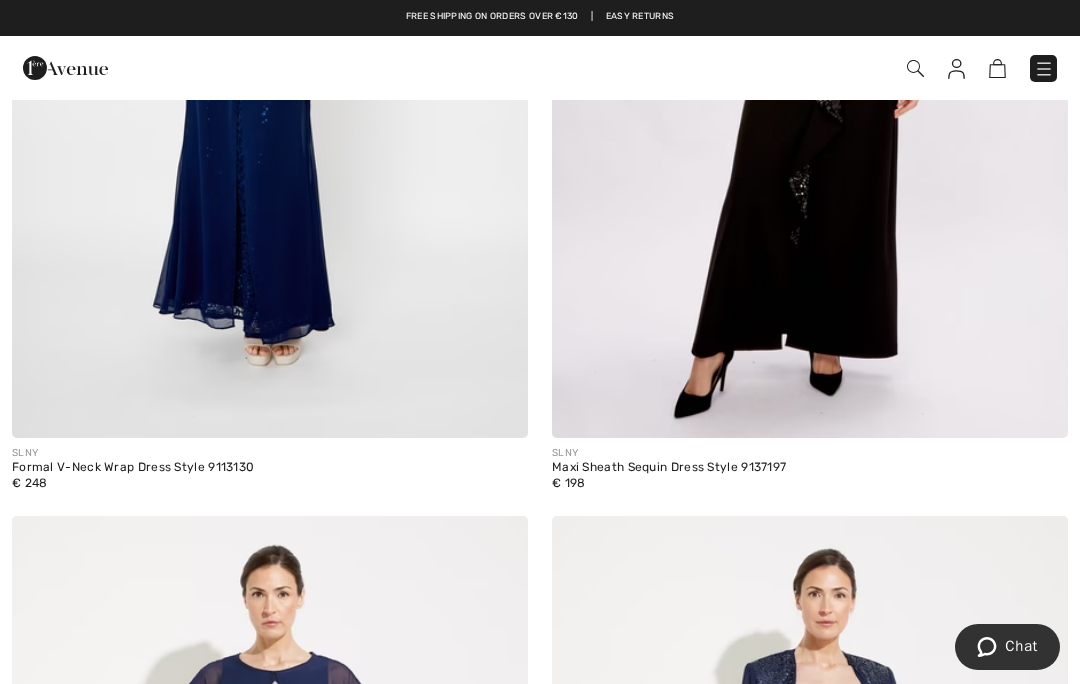 click at bounding box center (1044, 69) 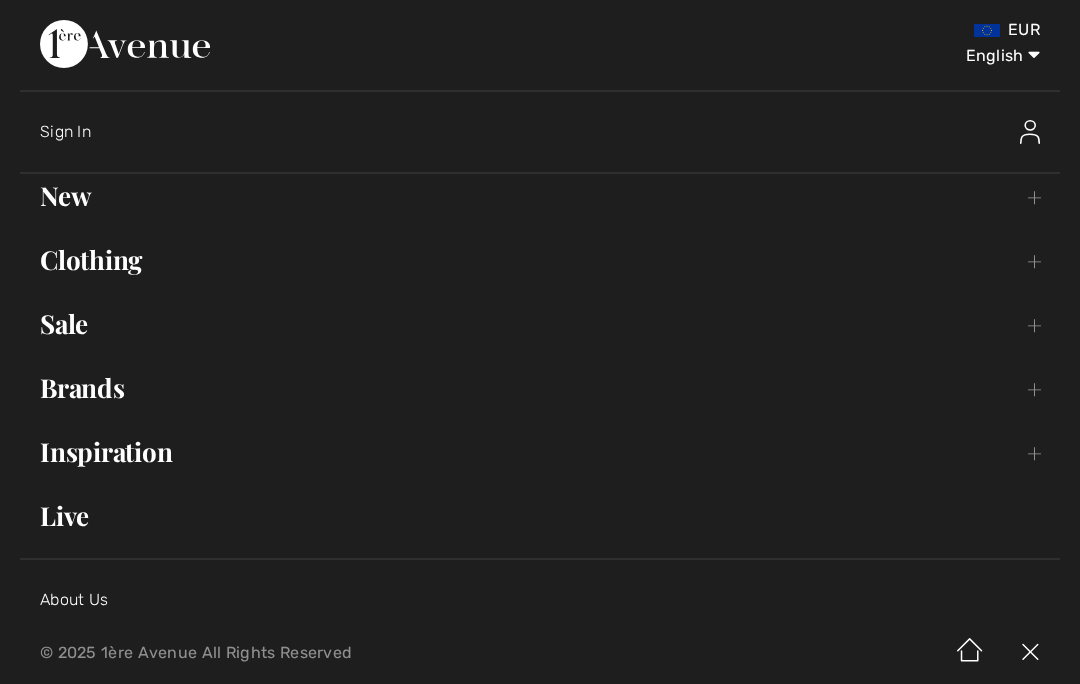 click on "Brands Open submenu" at bounding box center [540, 388] 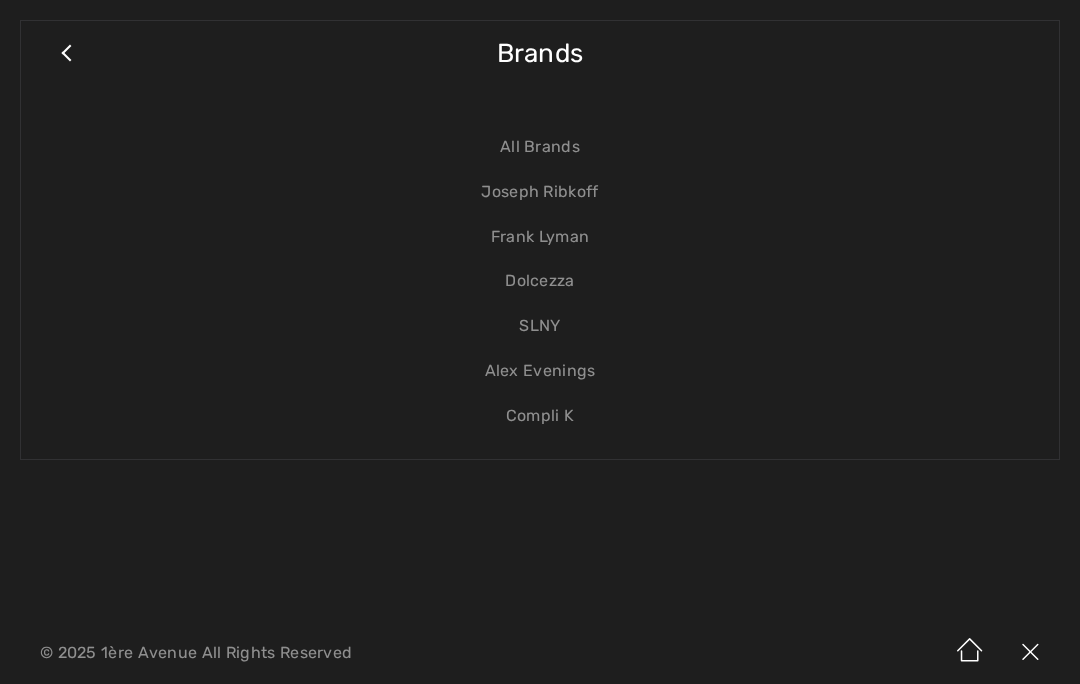 click on "Compli K" at bounding box center (540, 416) 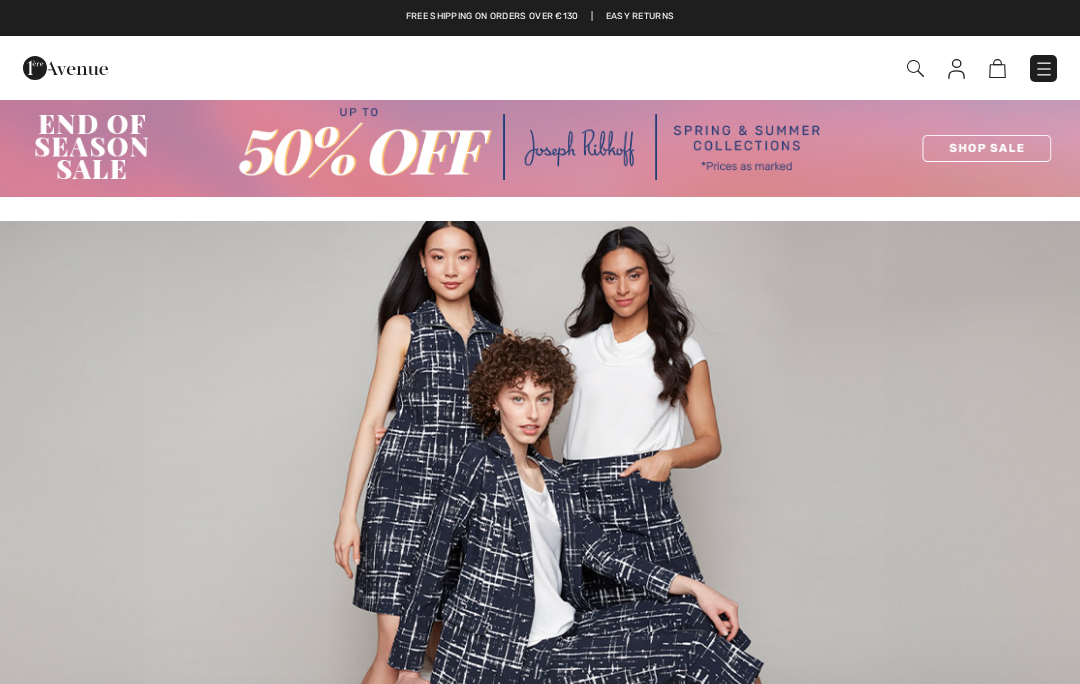 scroll, scrollTop: 0, scrollLeft: 0, axis: both 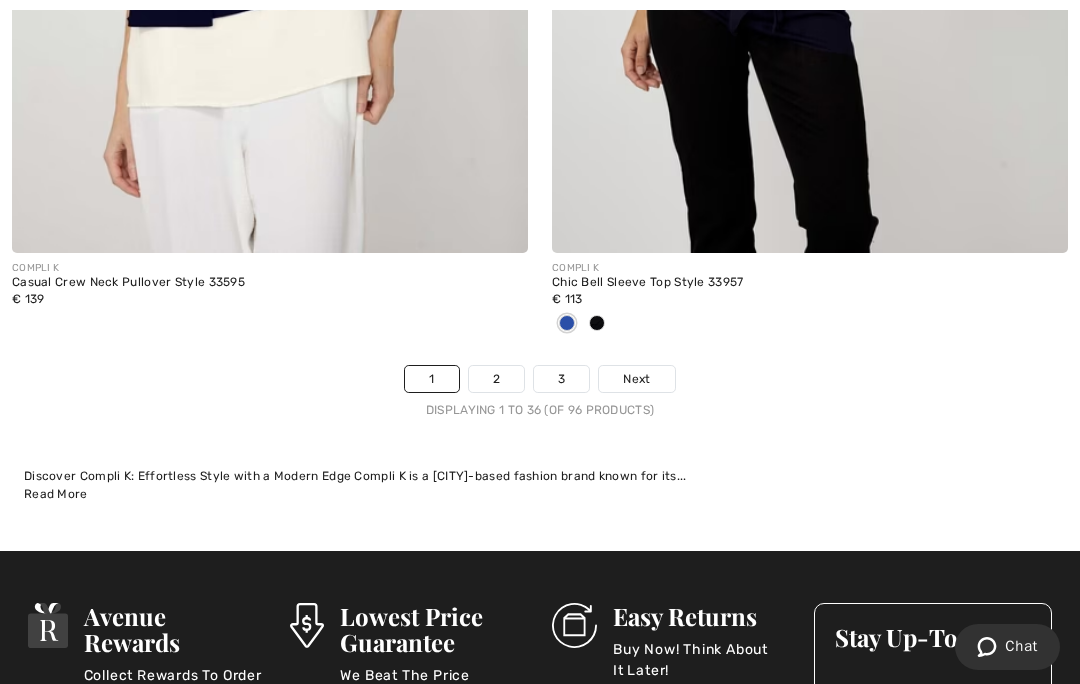 click on "2" at bounding box center (496, 379) 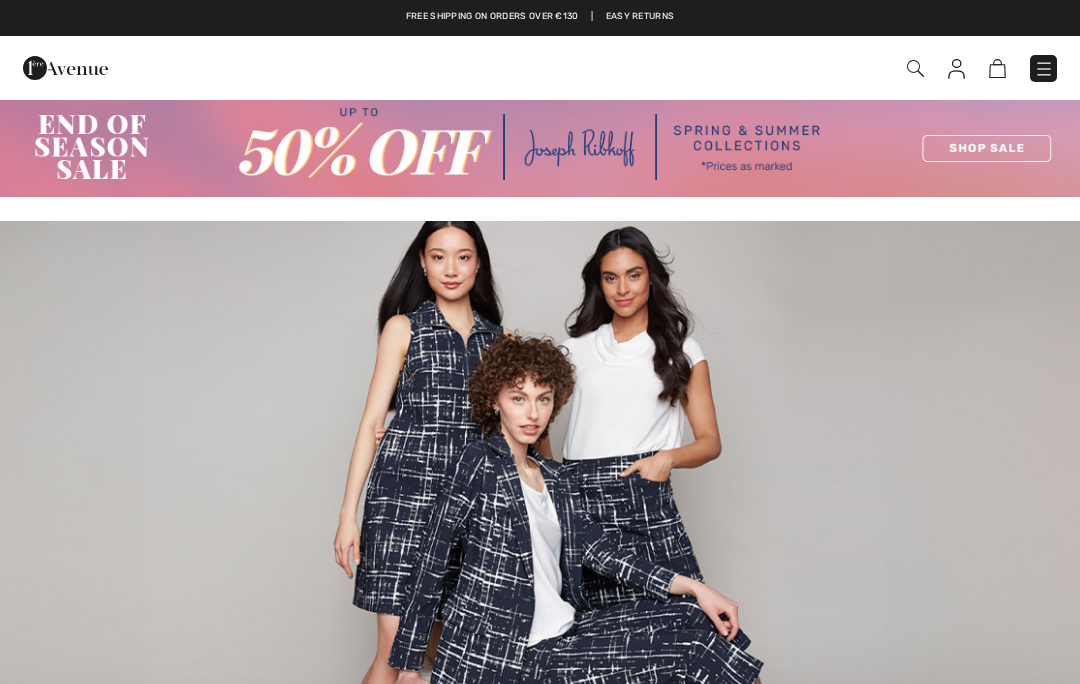scroll, scrollTop: 0, scrollLeft: 0, axis: both 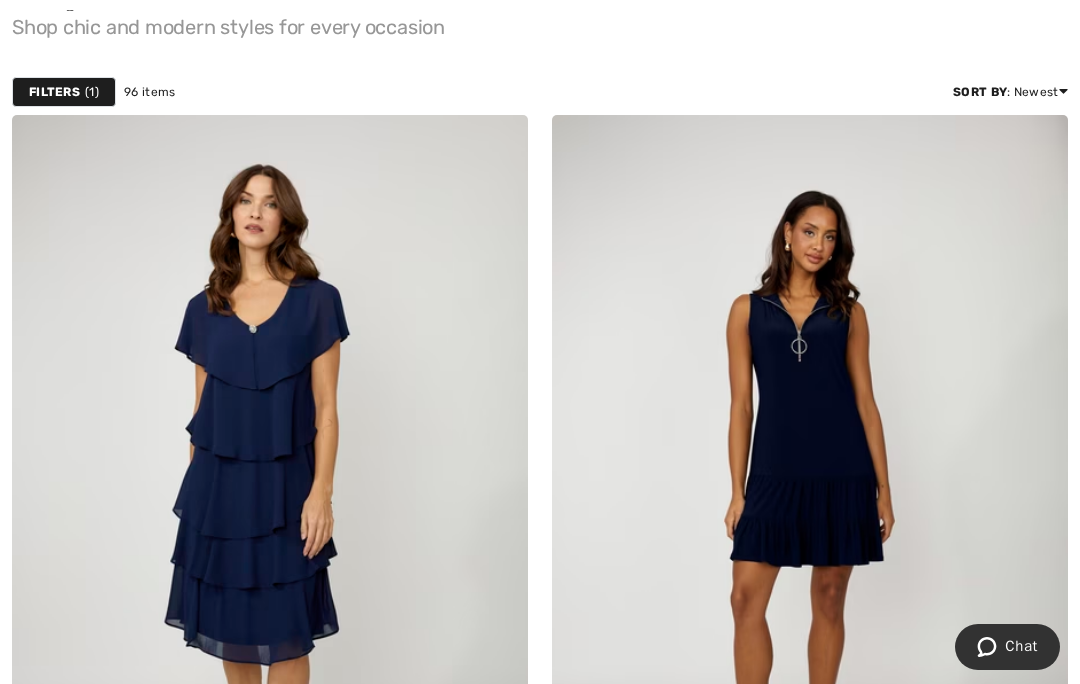 click at bounding box center [810, 502] 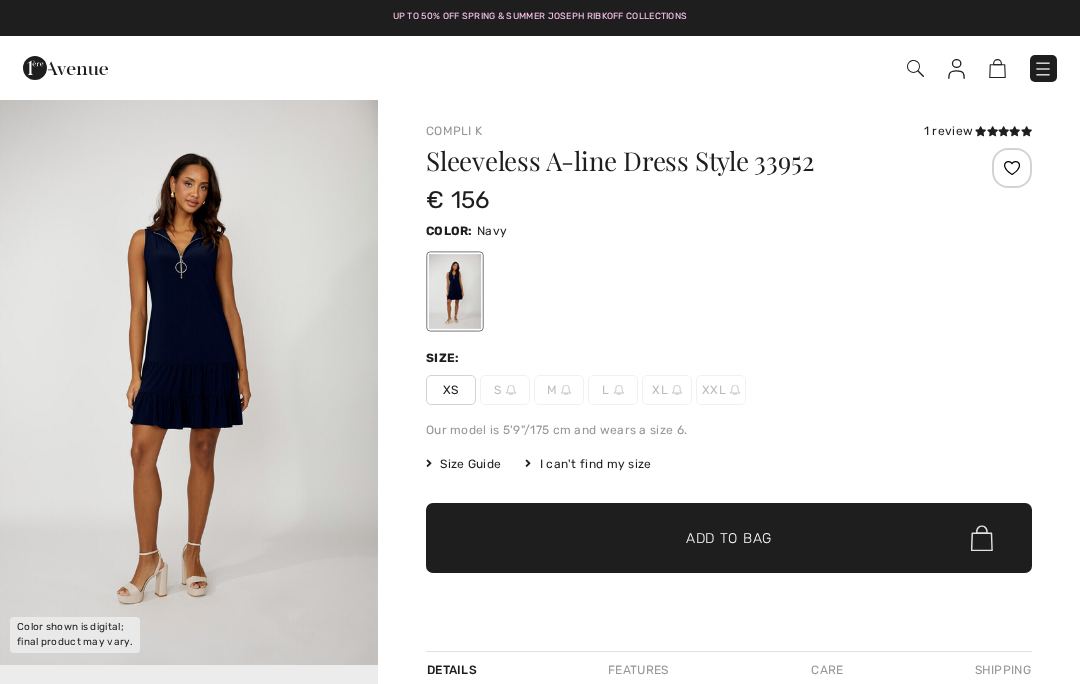 scroll, scrollTop: 0, scrollLeft: 0, axis: both 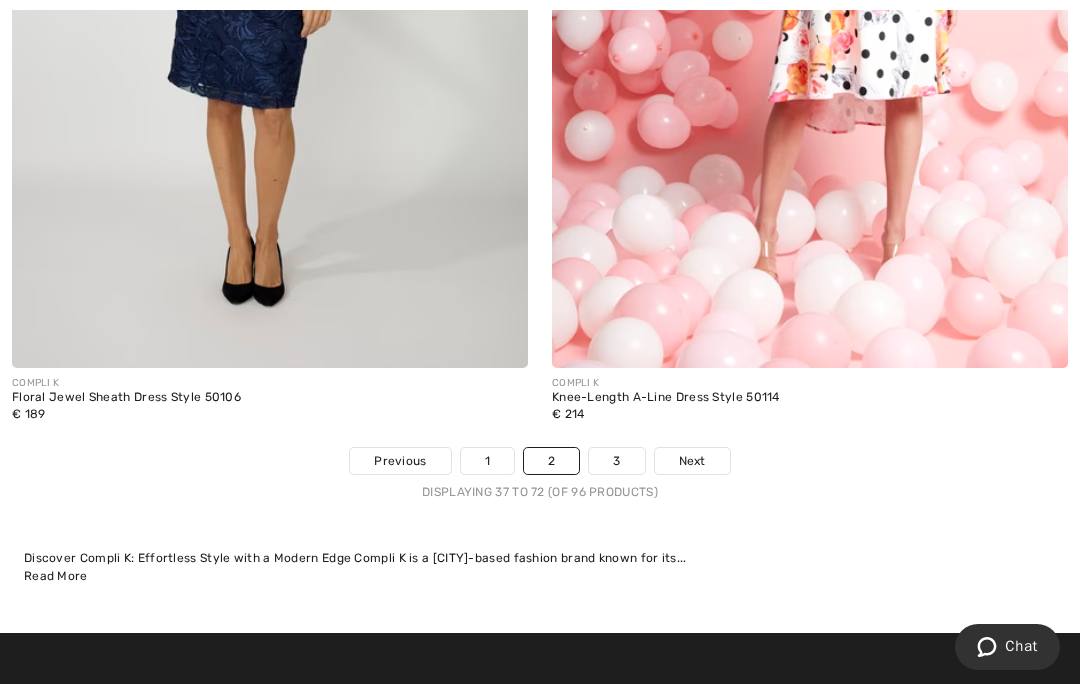 click on "3" at bounding box center [616, 461] 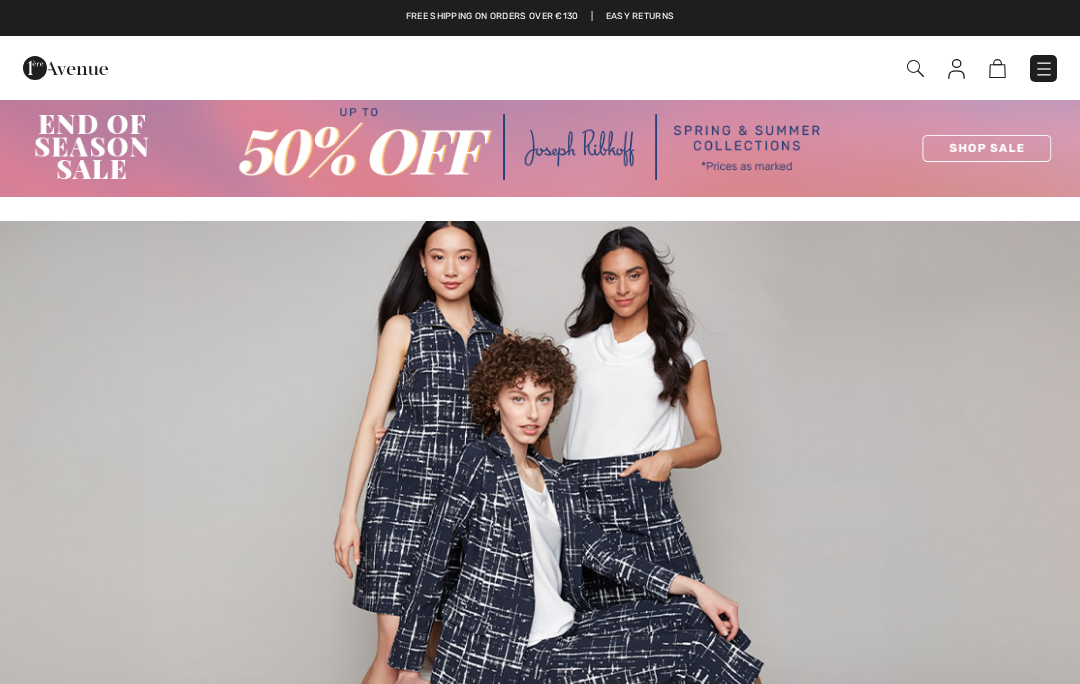 scroll, scrollTop: 0, scrollLeft: 0, axis: both 